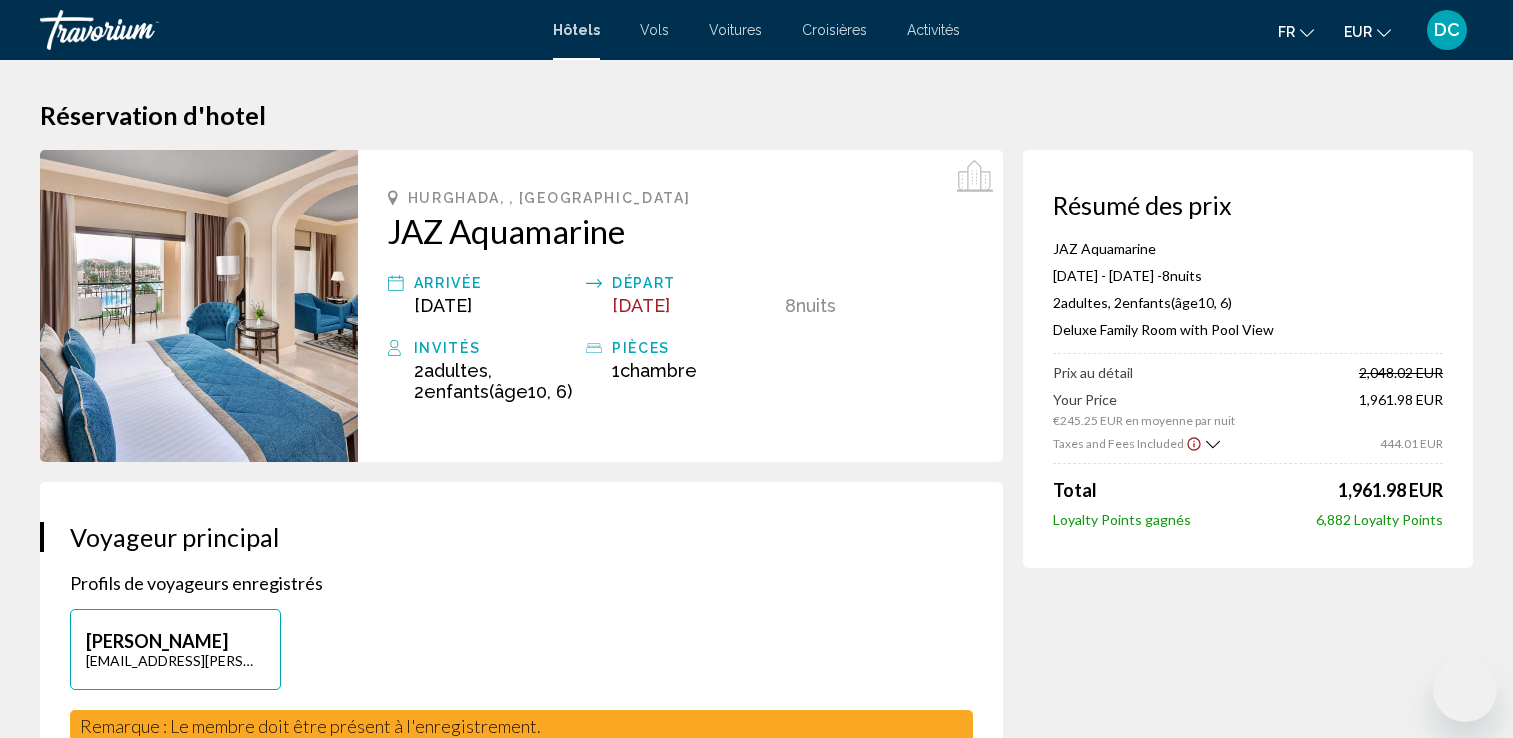 scroll, scrollTop: 0, scrollLeft: 0, axis: both 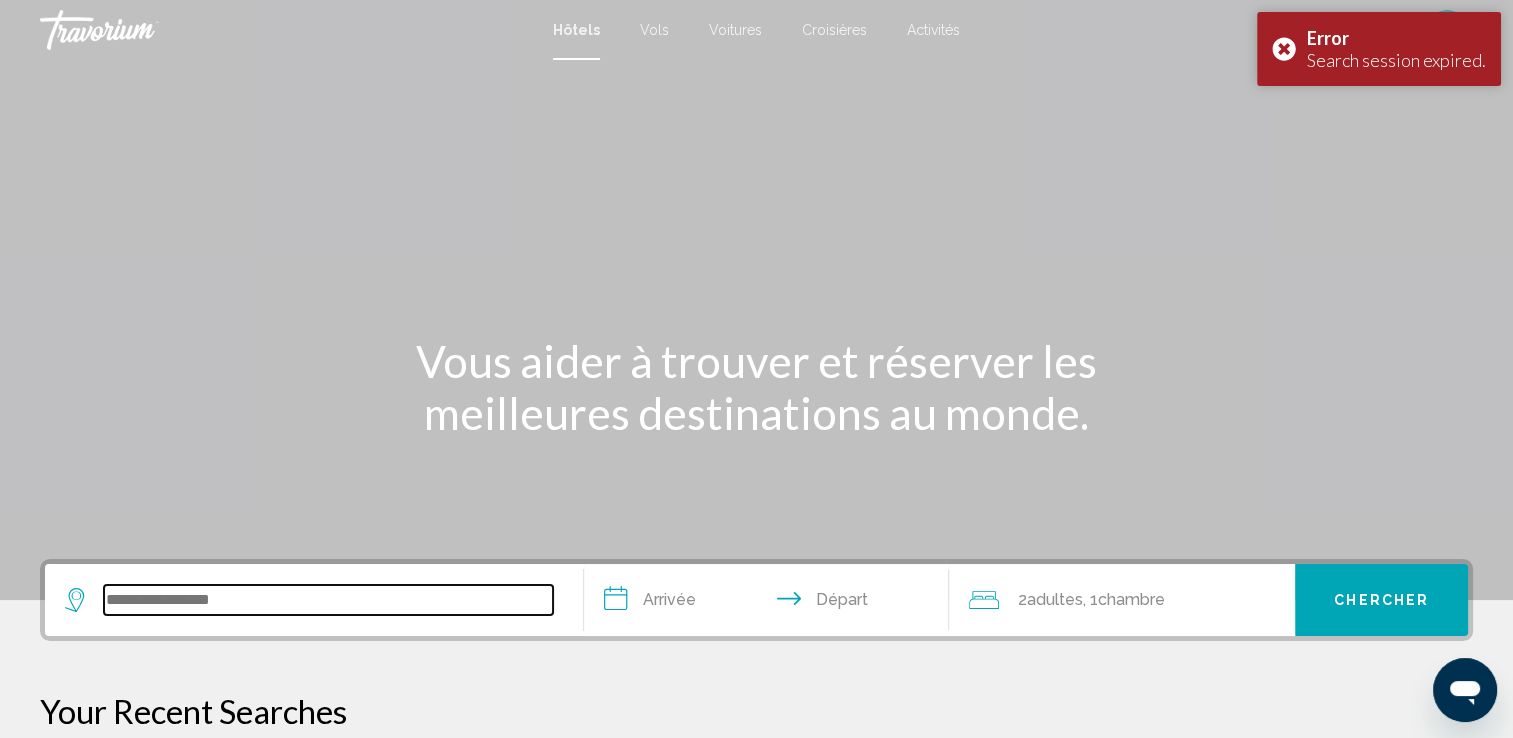 click at bounding box center (328, 600) 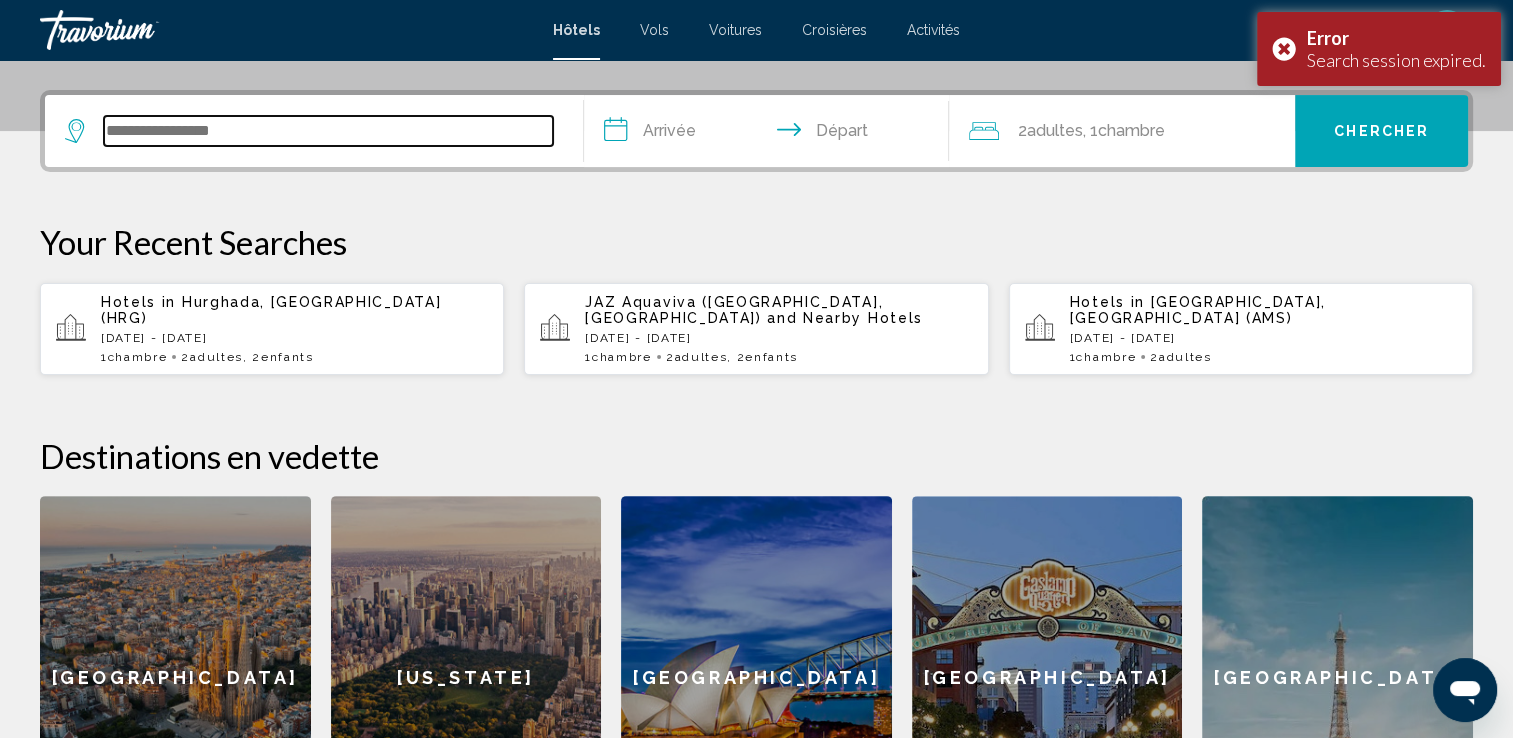 scroll, scrollTop: 493, scrollLeft: 0, axis: vertical 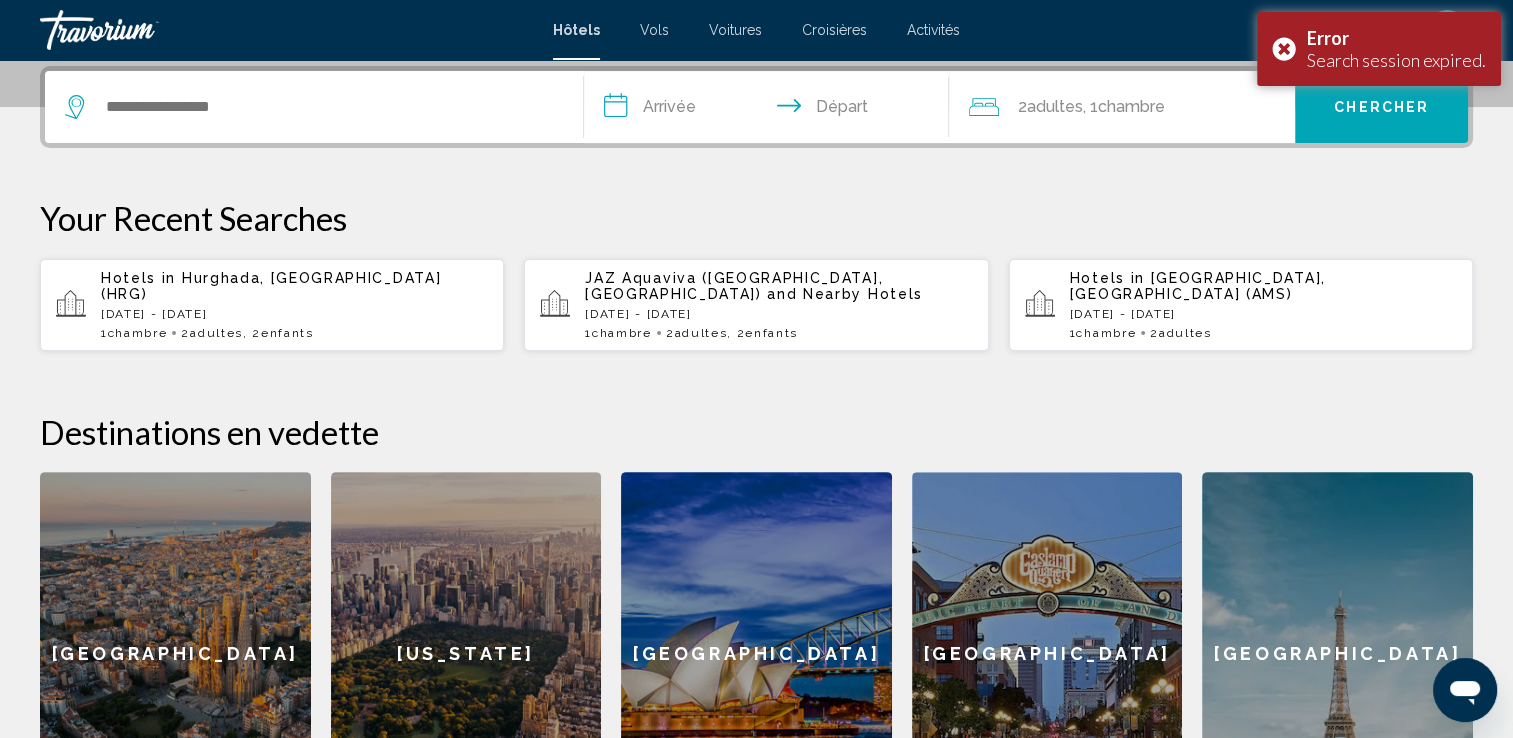 click on "Hurghada, [GEOGRAPHIC_DATA] (HRG)" at bounding box center [271, 286] 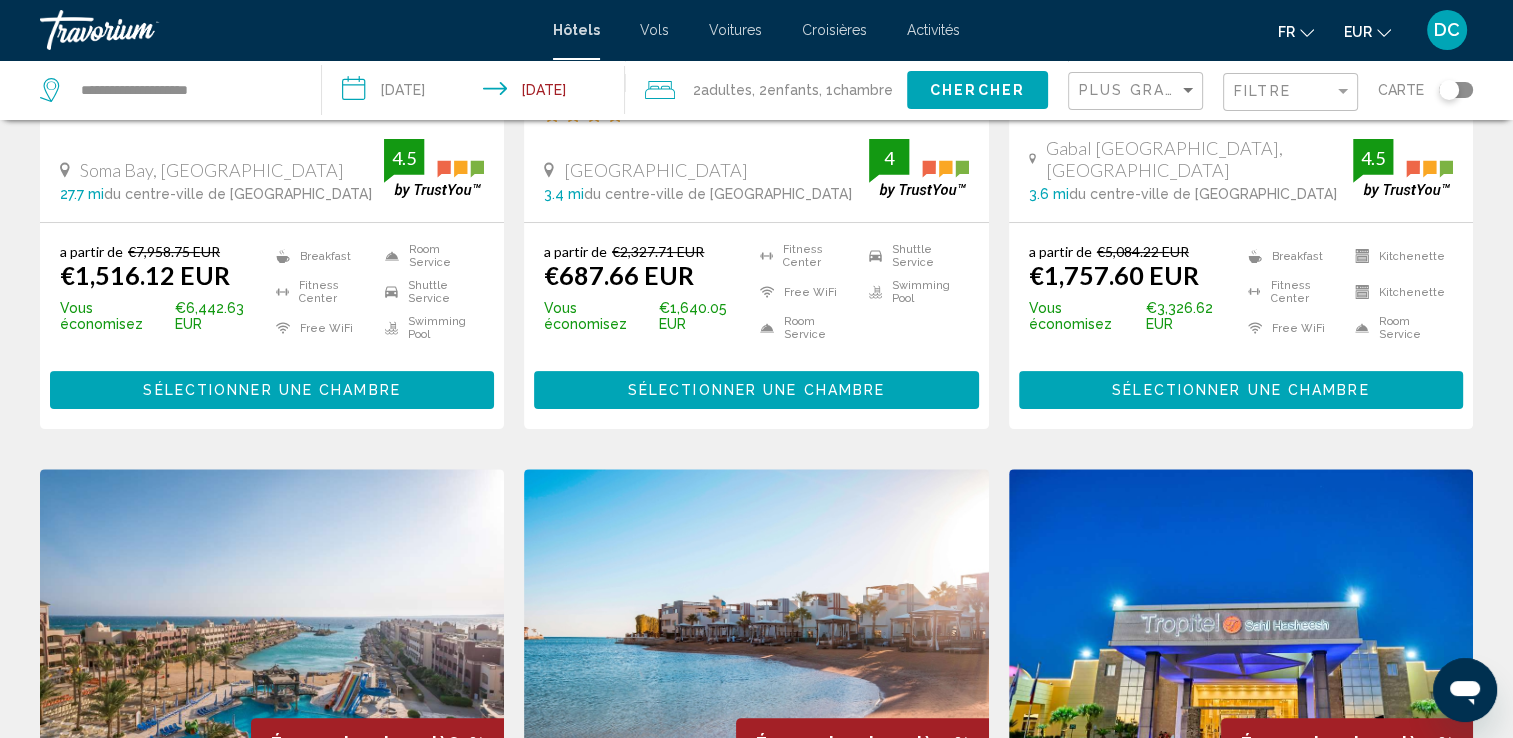 scroll, scrollTop: 0, scrollLeft: 0, axis: both 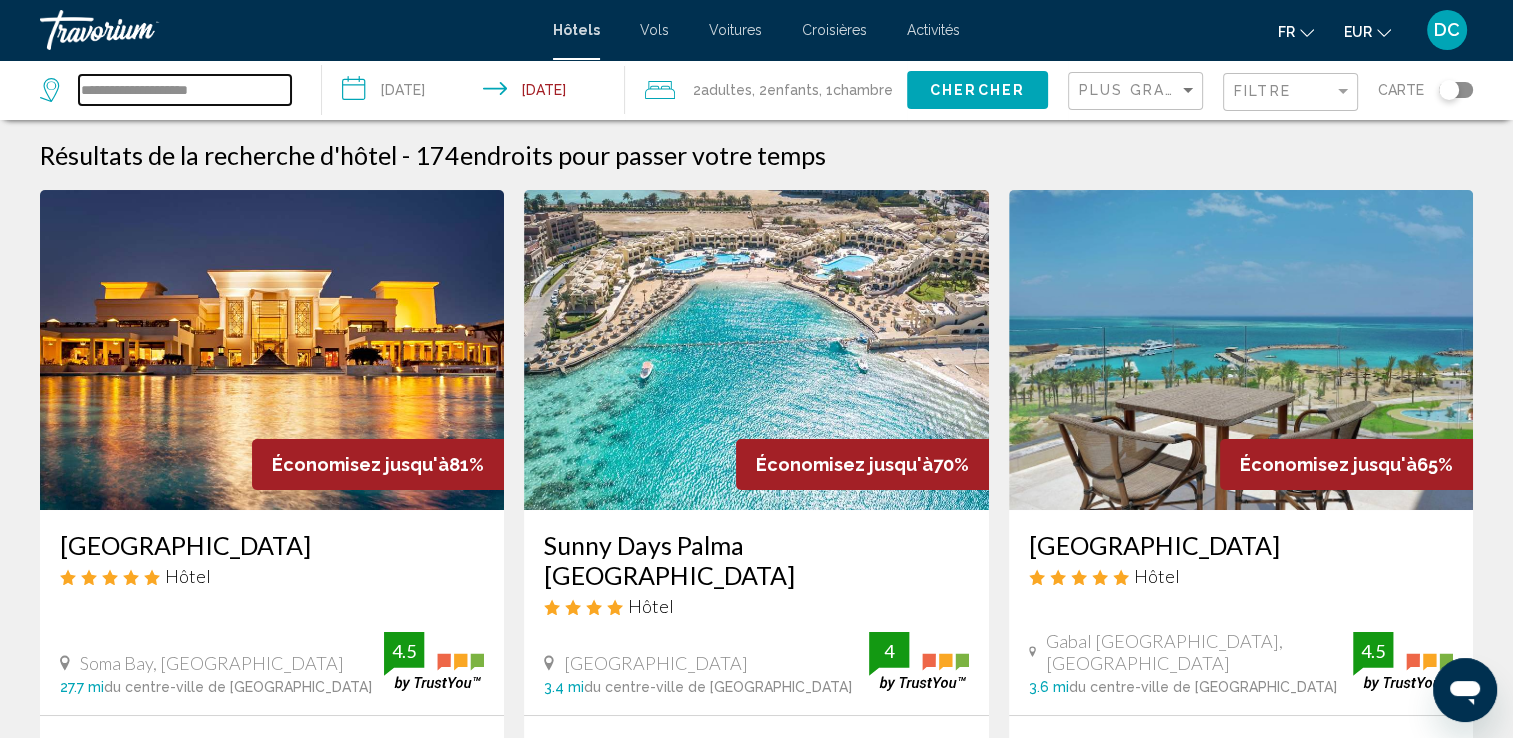 click on "**********" at bounding box center (185, 90) 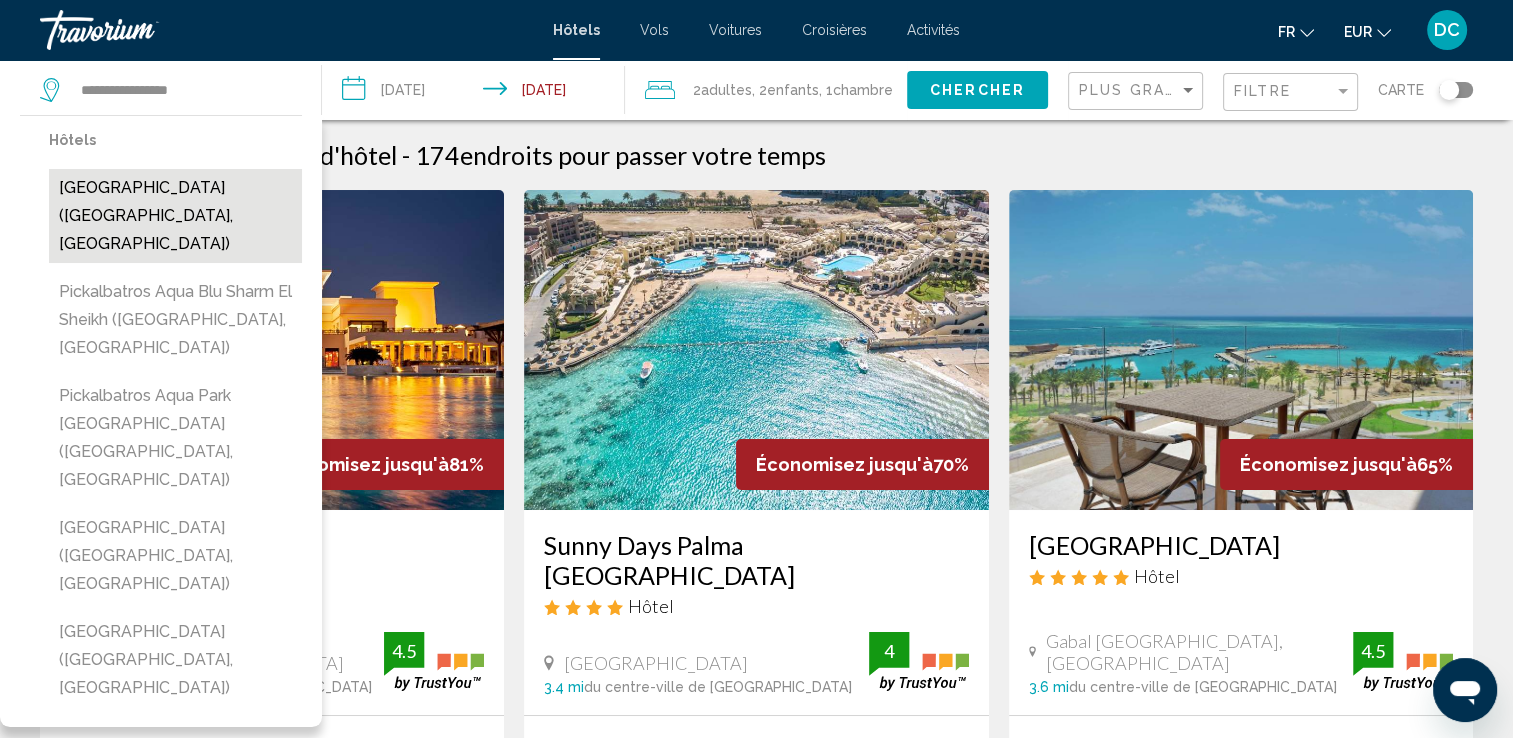 click on "[GEOGRAPHIC_DATA] ([GEOGRAPHIC_DATA], [GEOGRAPHIC_DATA])" at bounding box center [175, 216] 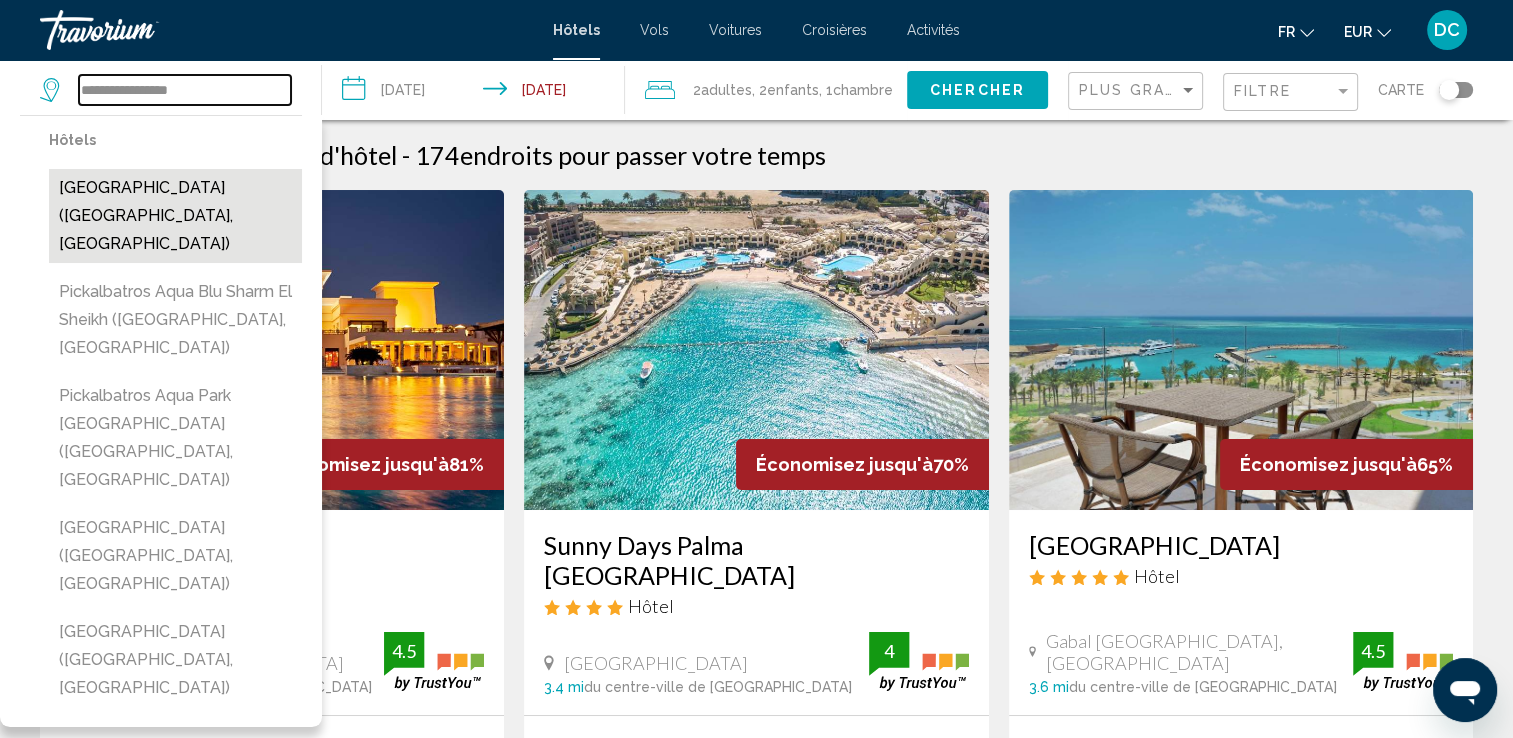 type on "**********" 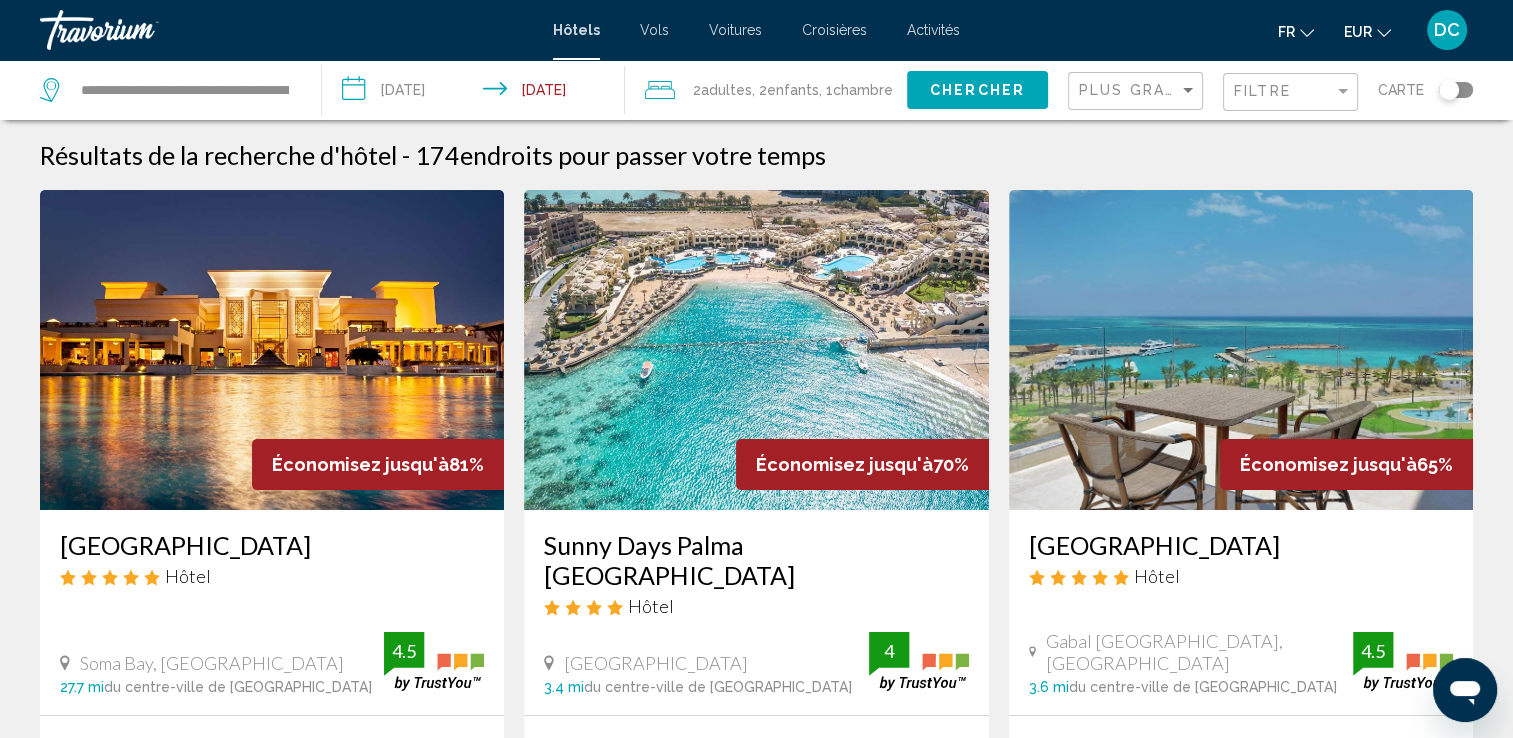 click on "Chercher" 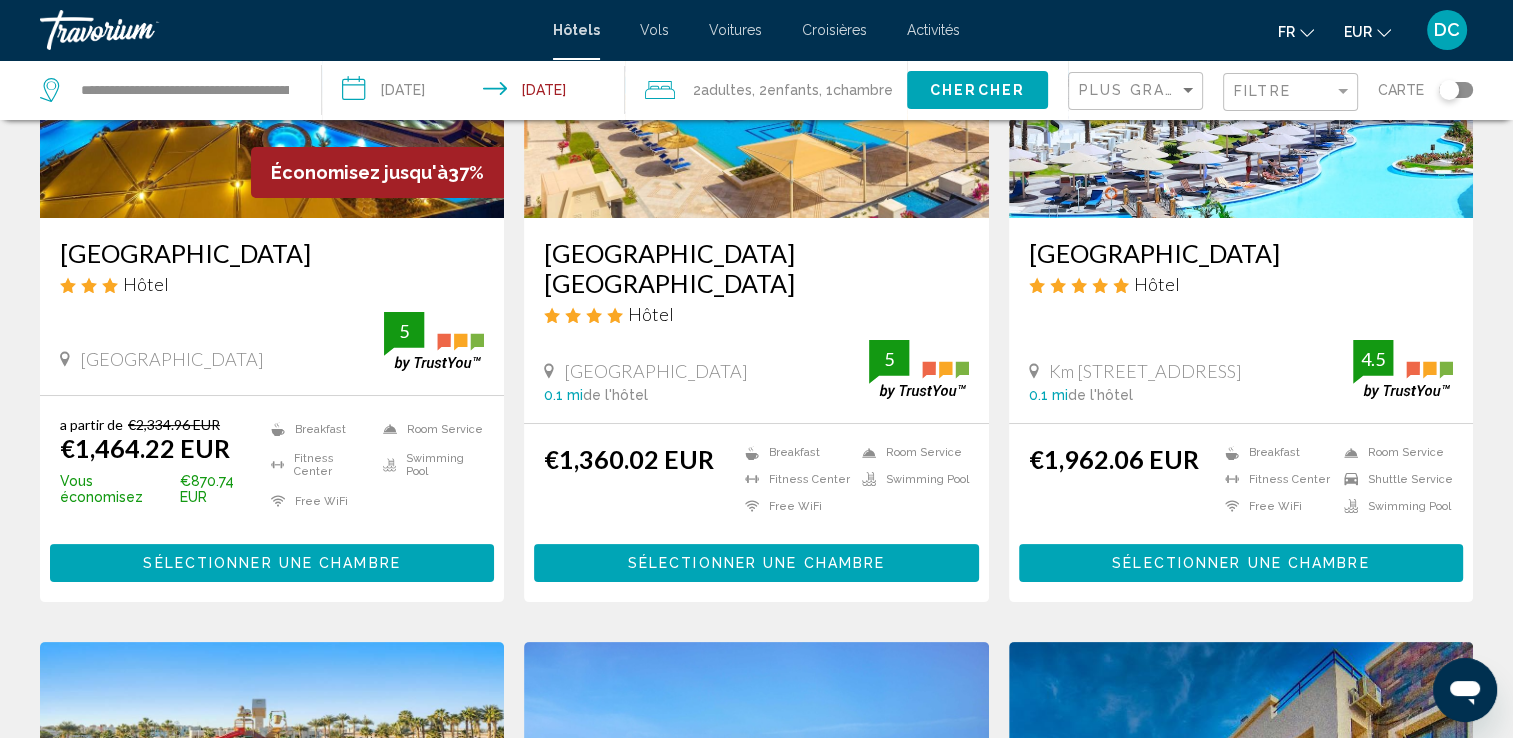 scroll, scrollTop: 308, scrollLeft: 0, axis: vertical 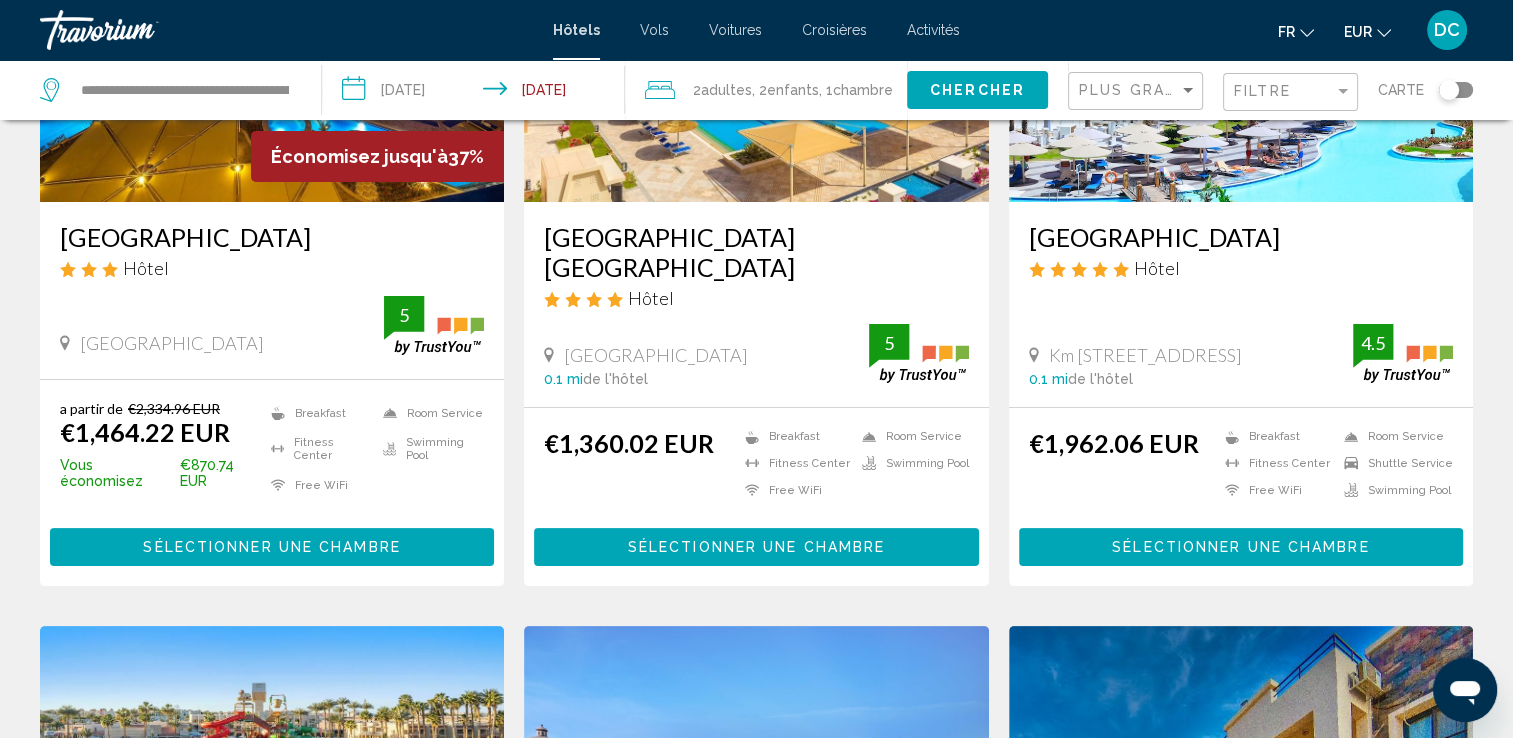 click on "Sélectionner une chambre" at bounding box center (272, 546) 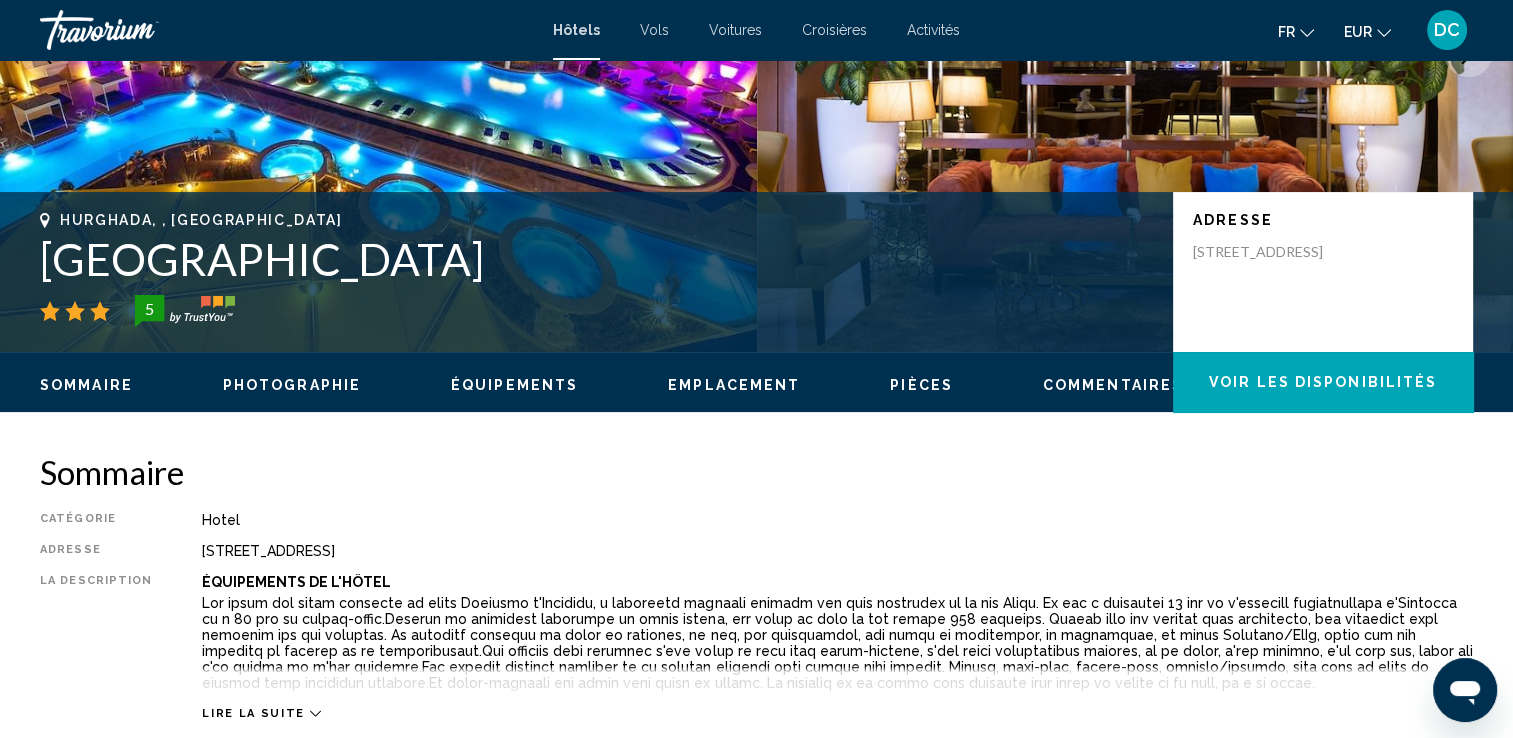 scroll, scrollTop: 0, scrollLeft: 0, axis: both 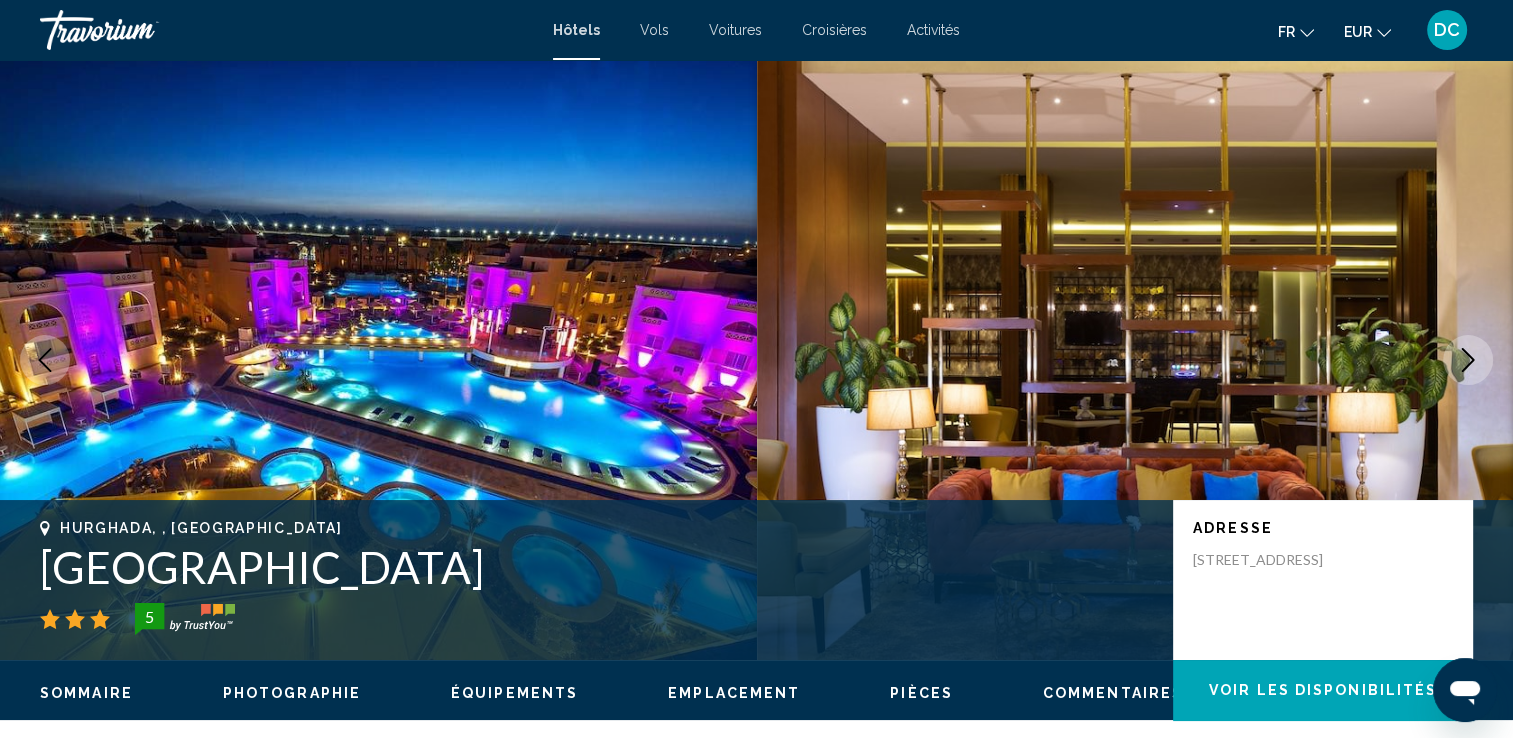 drag, startPoint x: 47, startPoint y: 561, endPoint x: 789, endPoint y: 574, distance: 742.1139 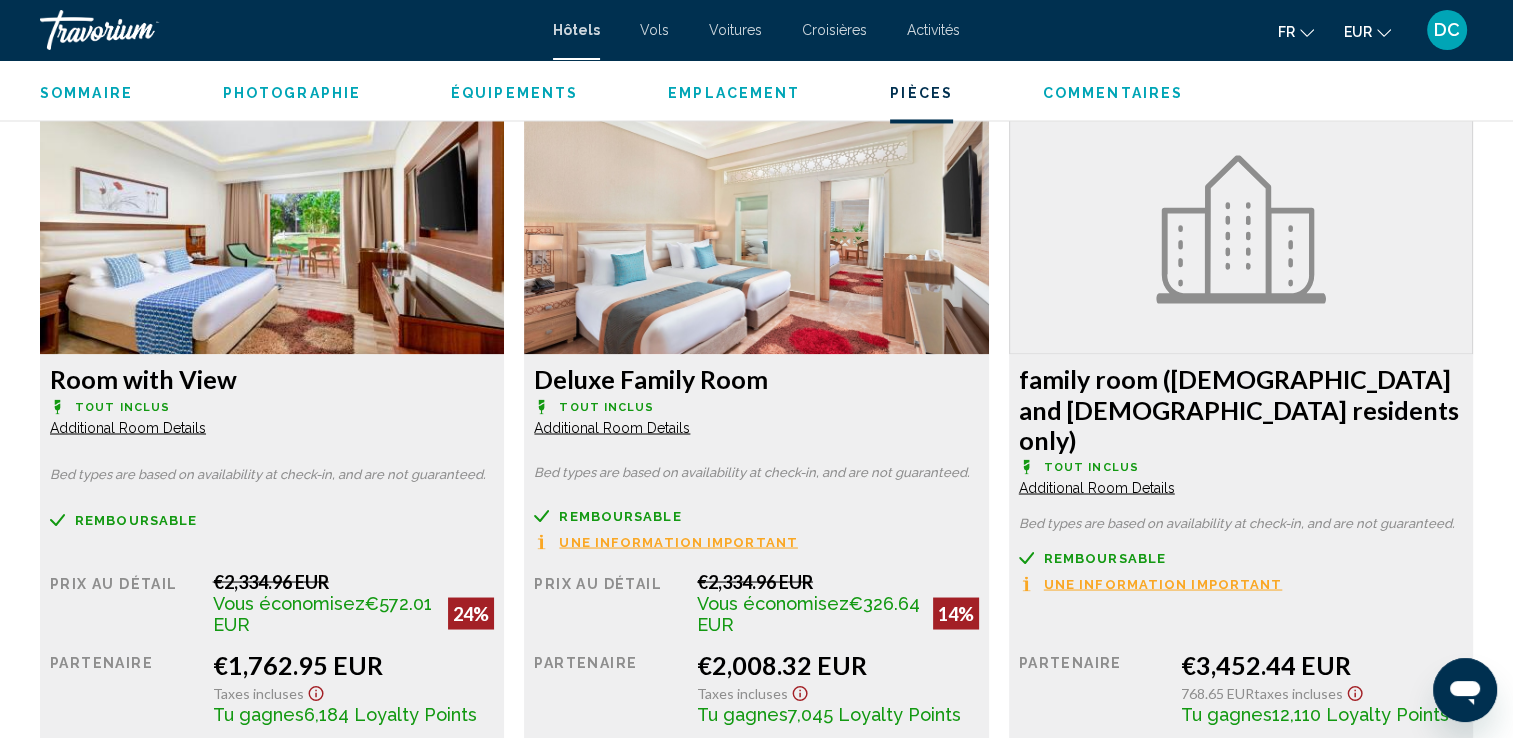 scroll, scrollTop: 3365, scrollLeft: 0, axis: vertical 